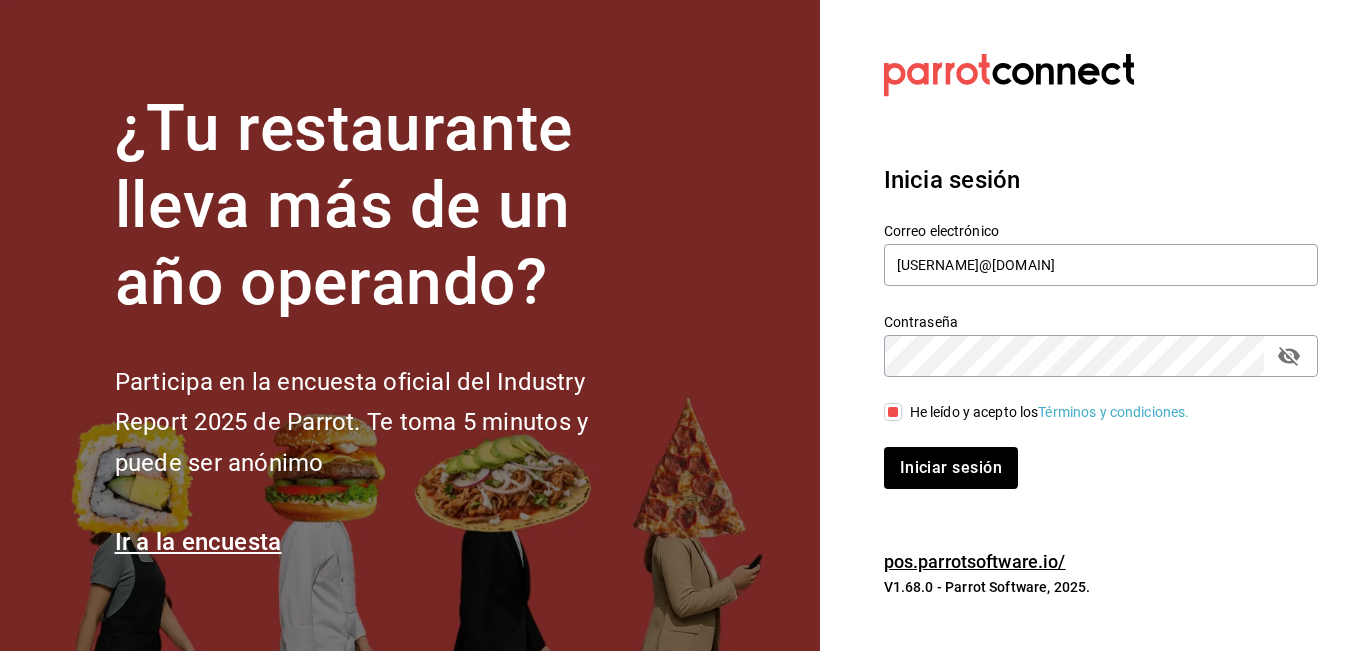 scroll, scrollTop: 0, scrollLeft: 0, axis: both 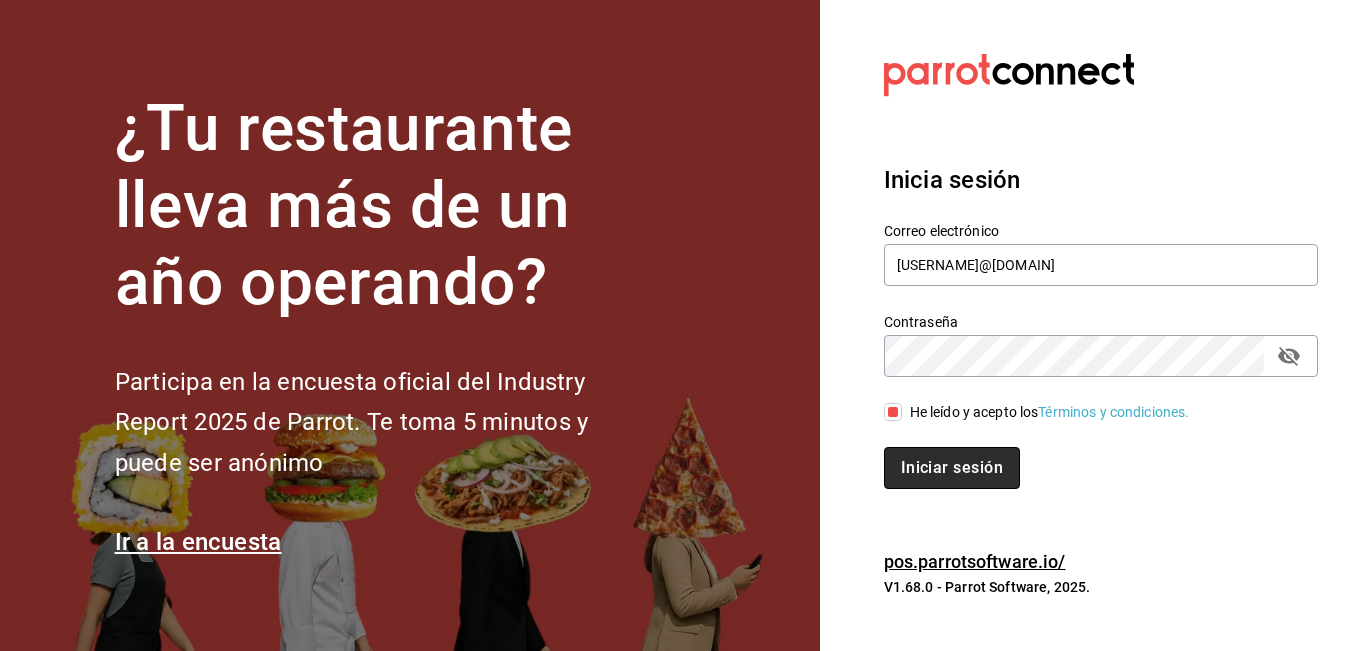 click on "Iniciar sesión" at bounding box center (952, 468) 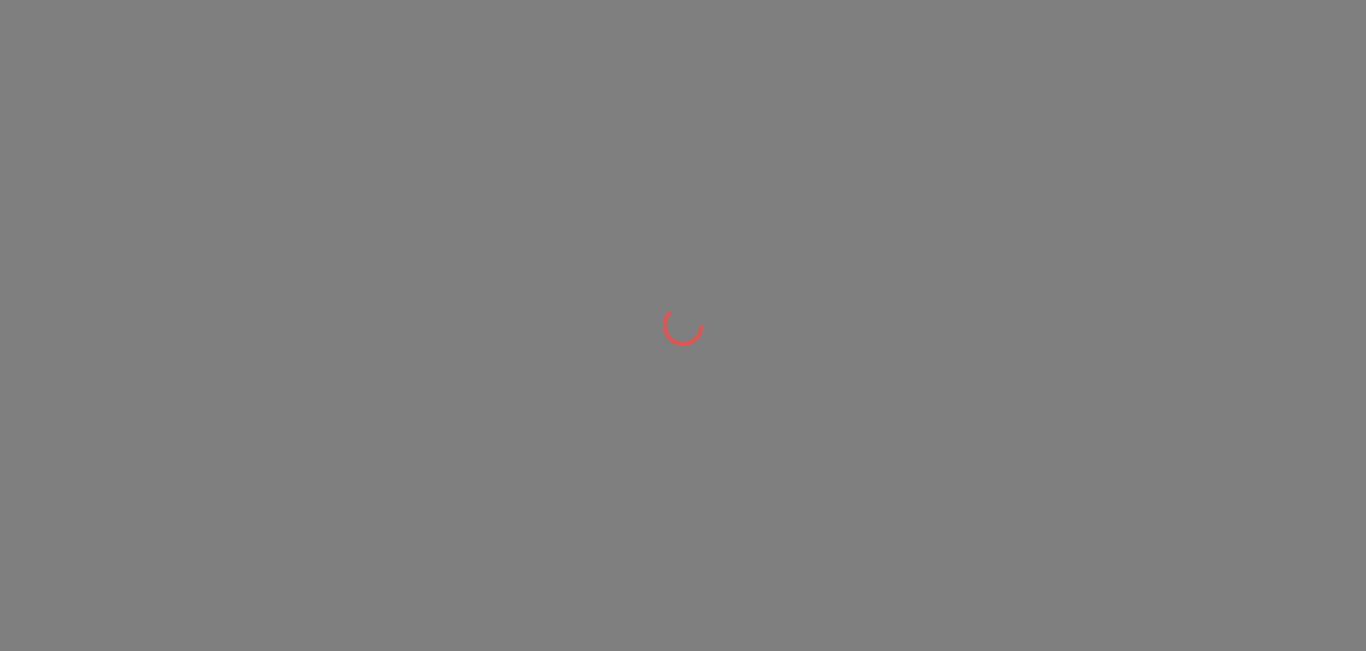 scroll, scrollTop: 0, scrollLeft: 0, axis: both 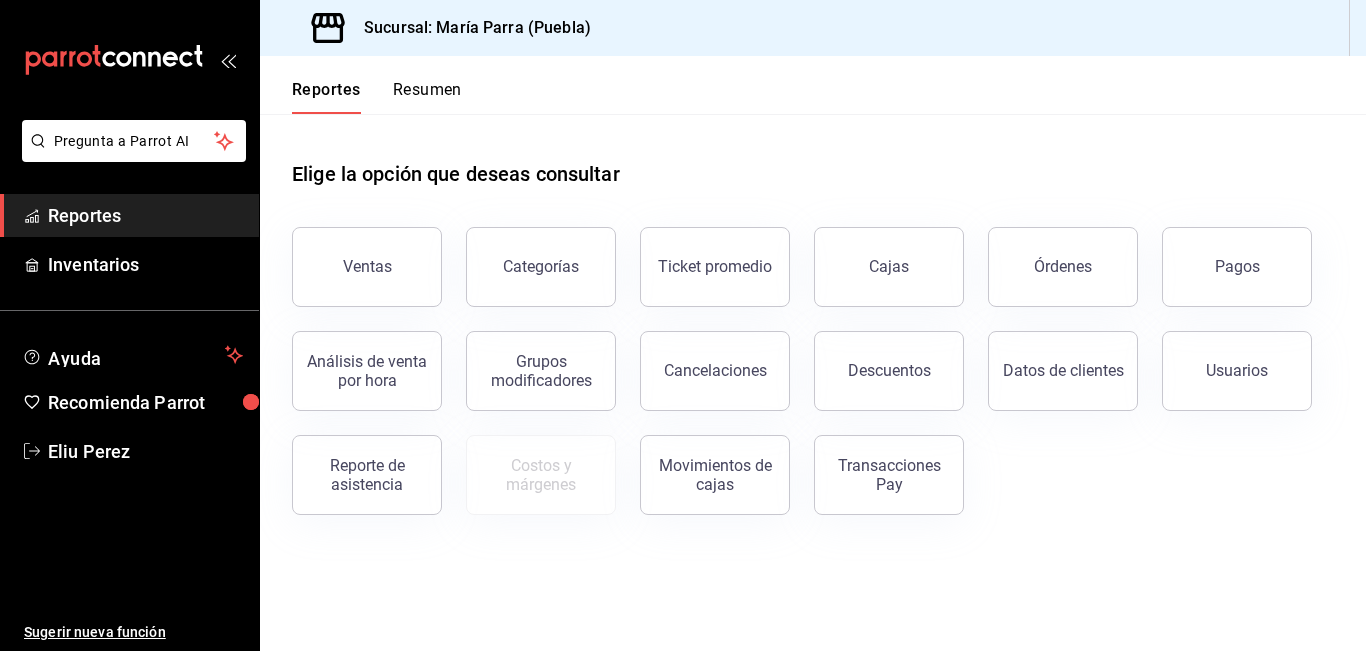 click on "Reportes" at bounding box center [145, 215] 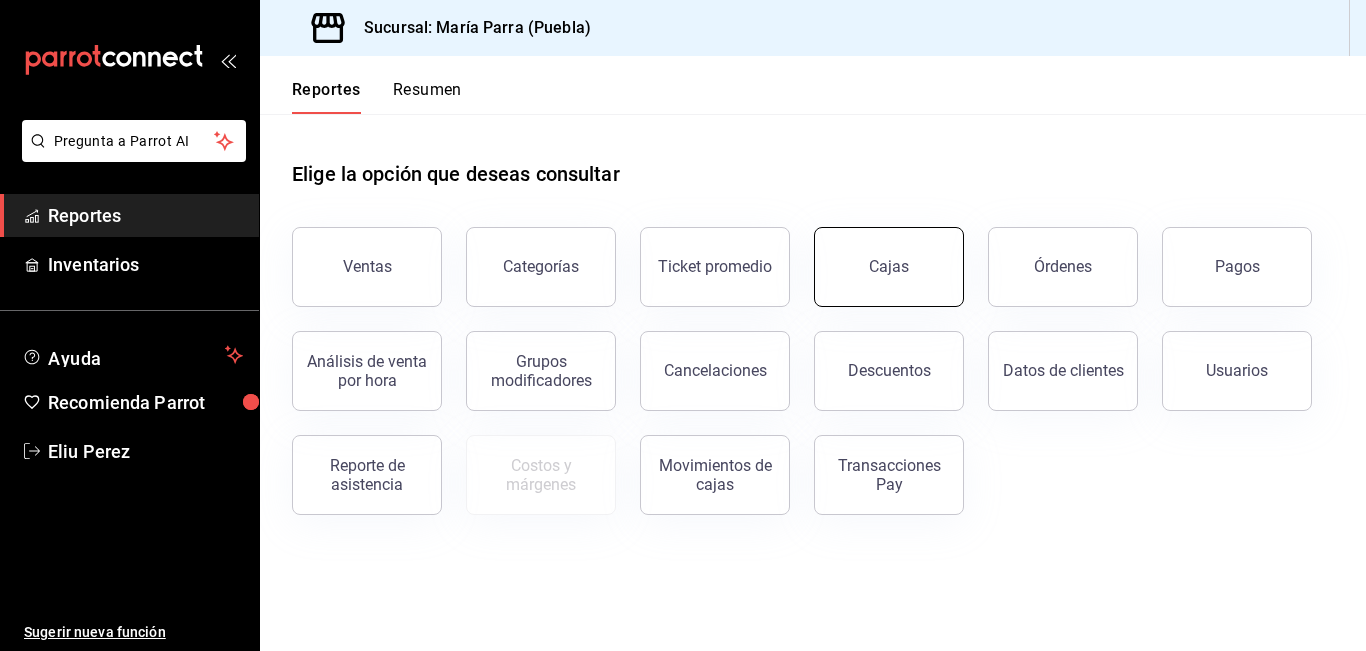 click on "Cajas" at bounding box center [889, 267] 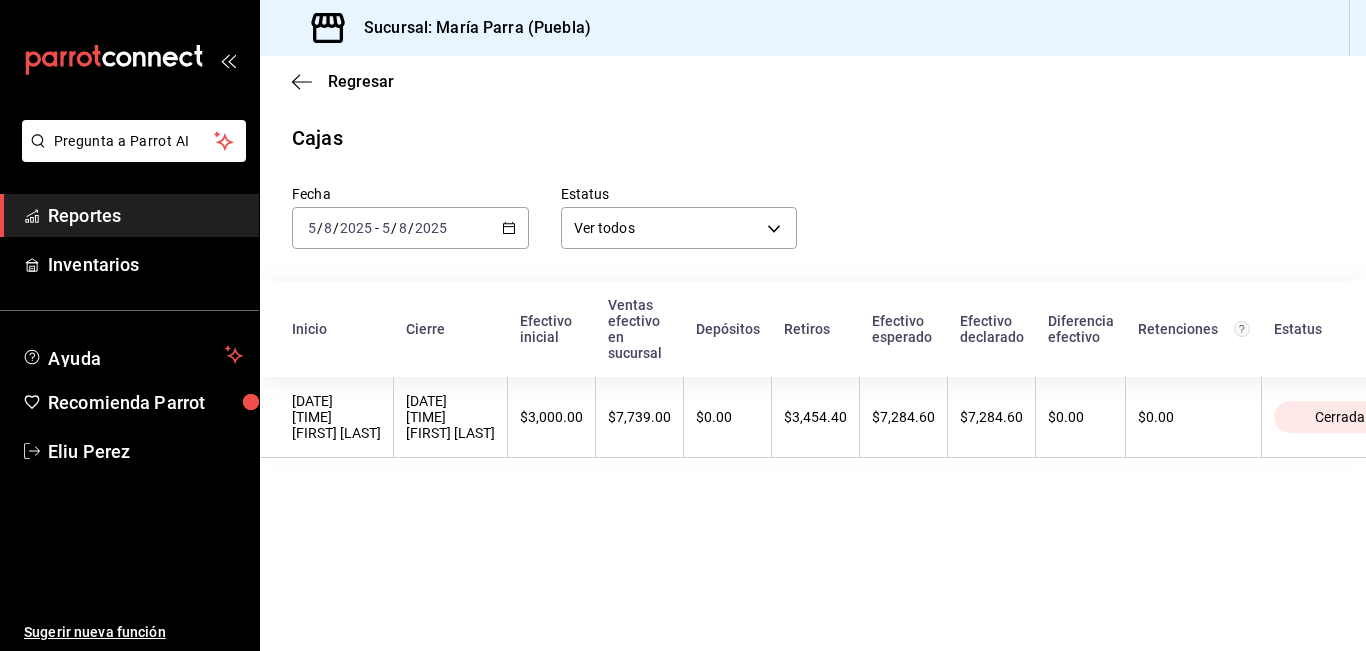 click 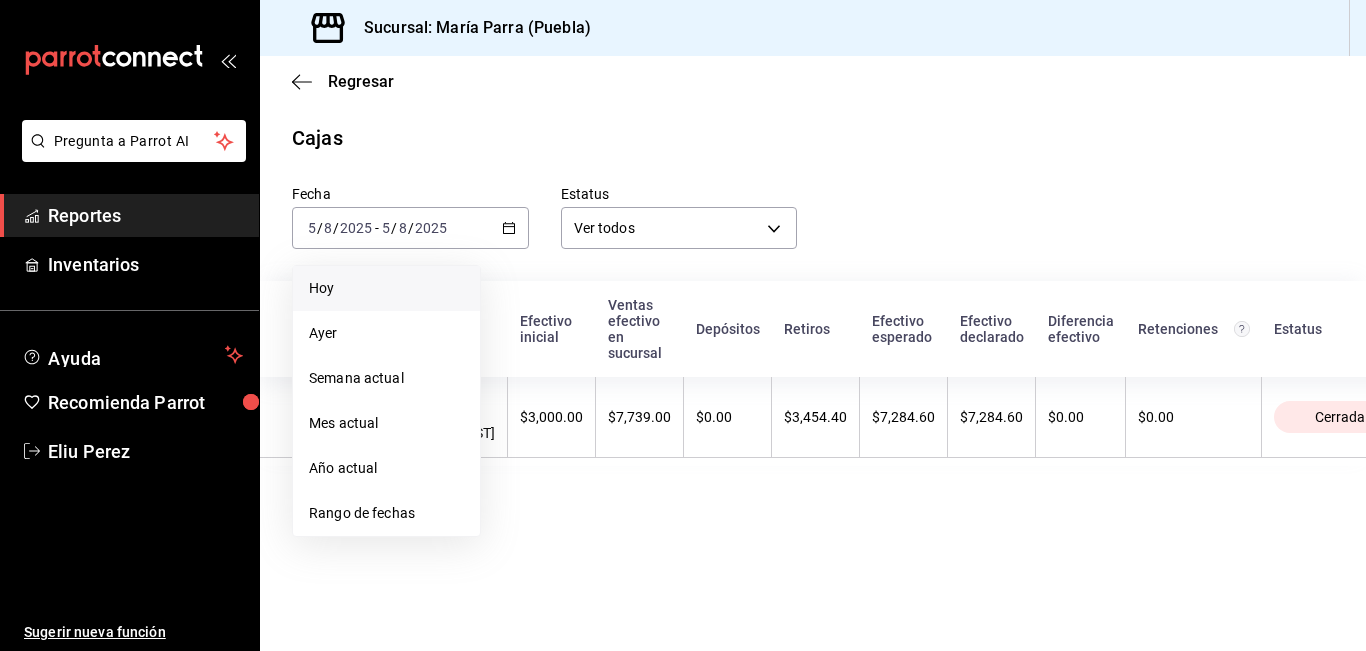 click on "Hoy" at bounding box center [386, 288] 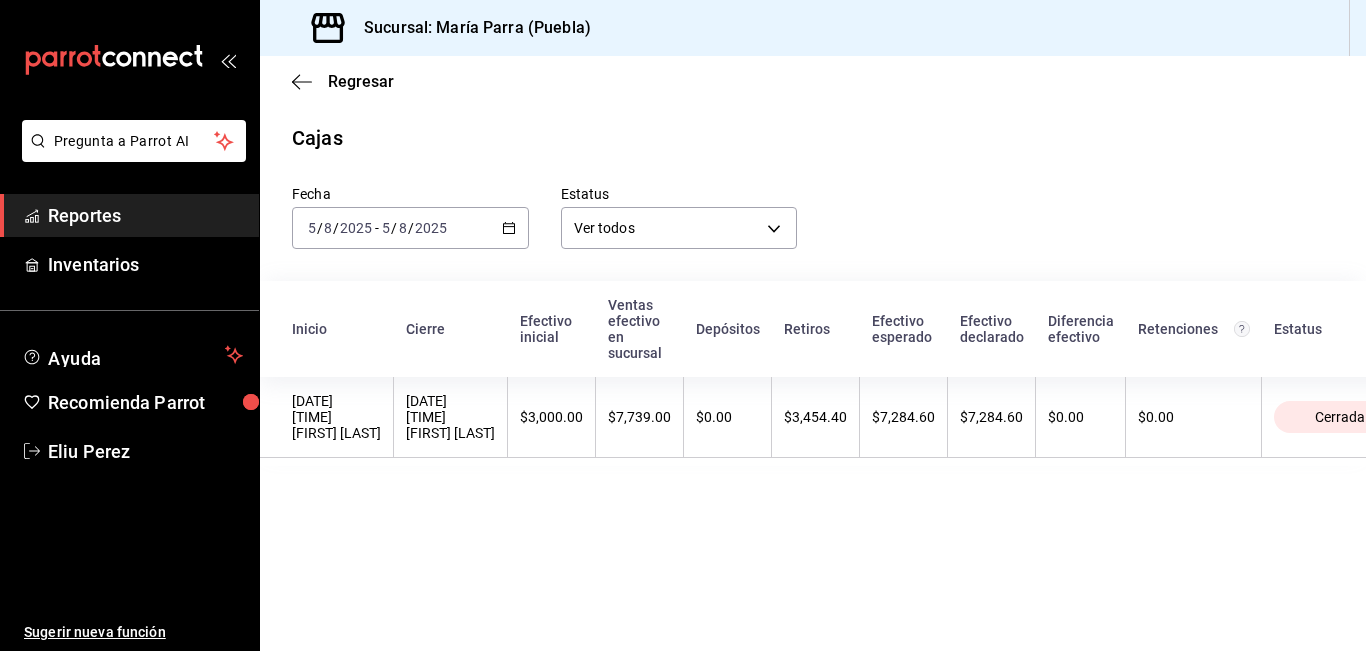 drag, startPoint x: 204, startPoint y: 213, endPoint x: 208, endPoint y: 199, distance: 14.56022 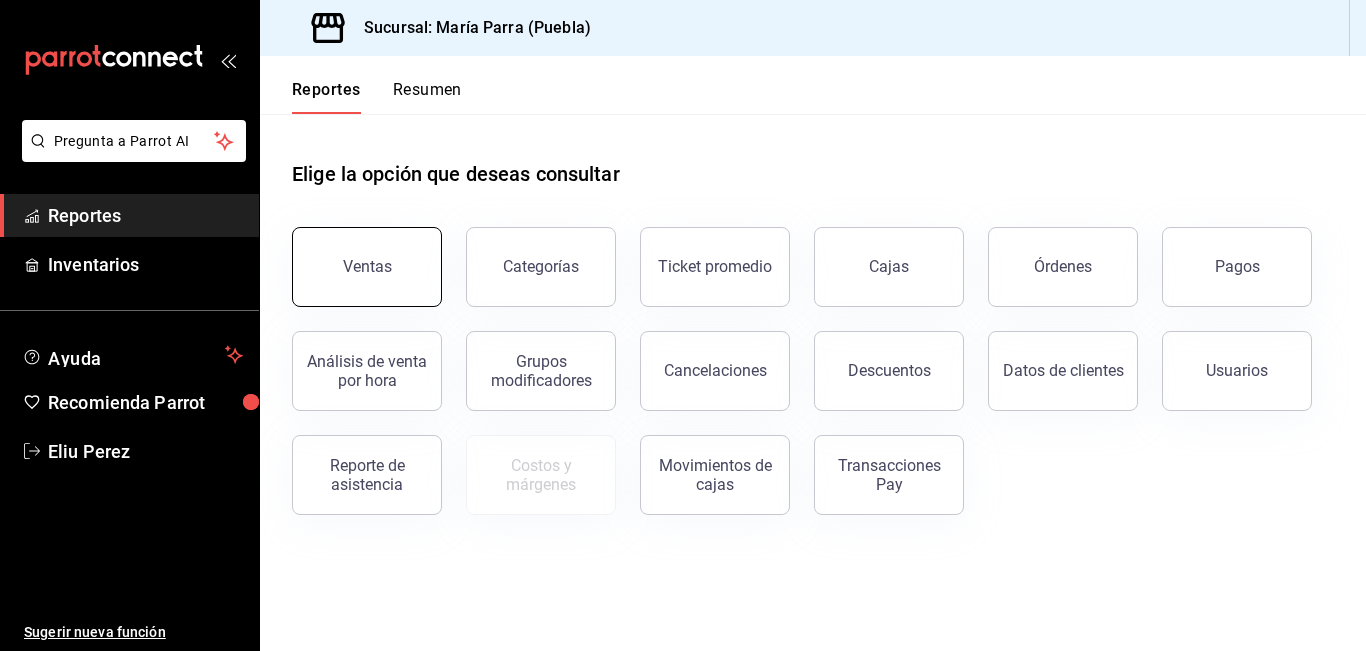 click on "Ventas" at bounding box center [367, 267] 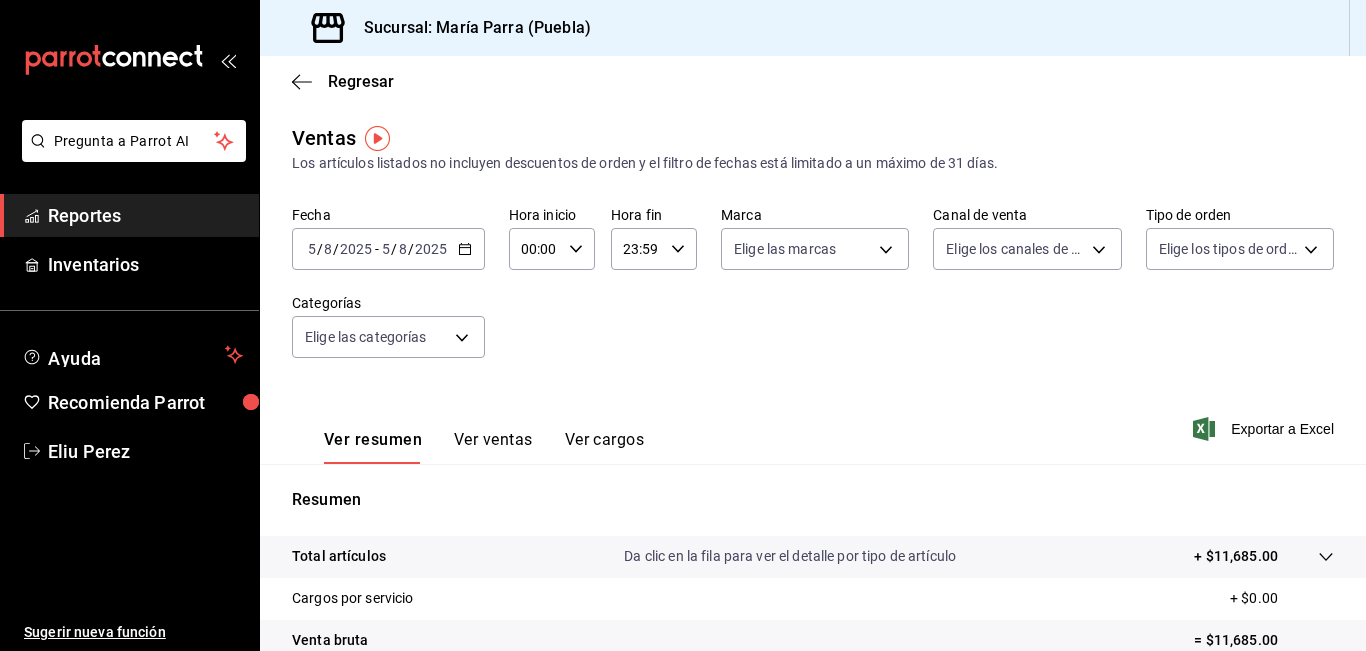 click on "Ver ventas" at bounding box center (493, 447) 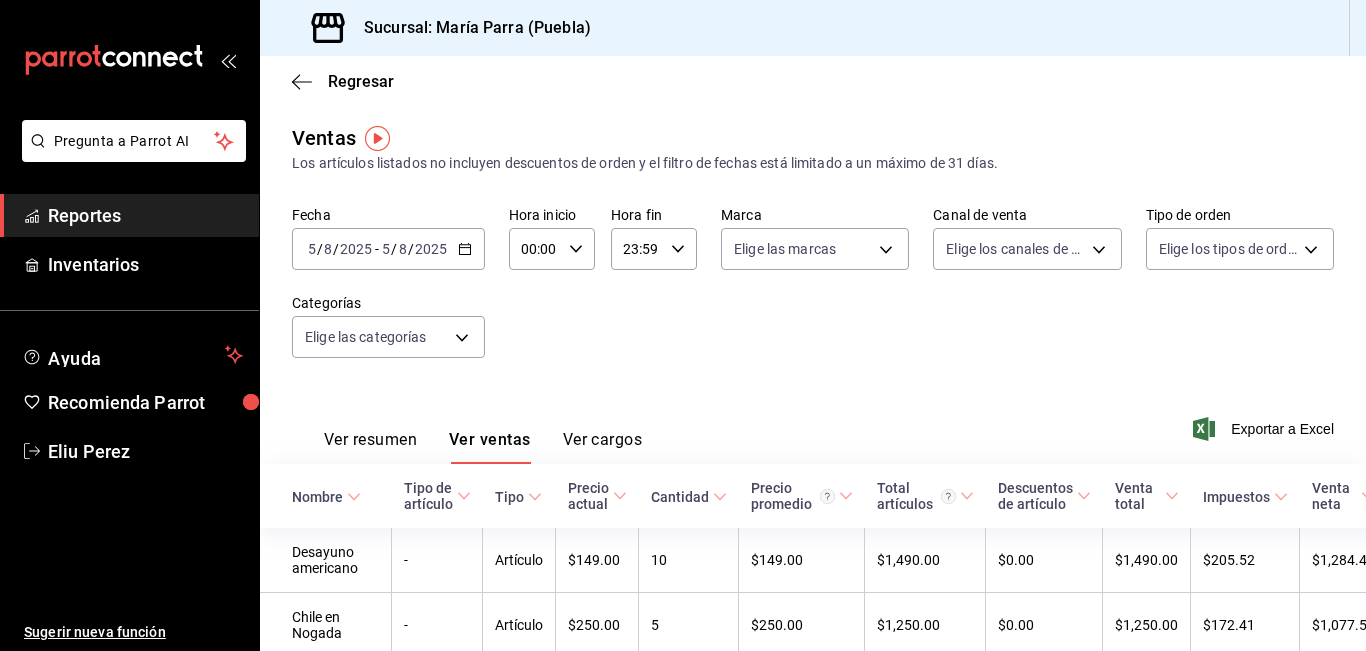 click on "Ver resumen" at bounding box center (370, 447) 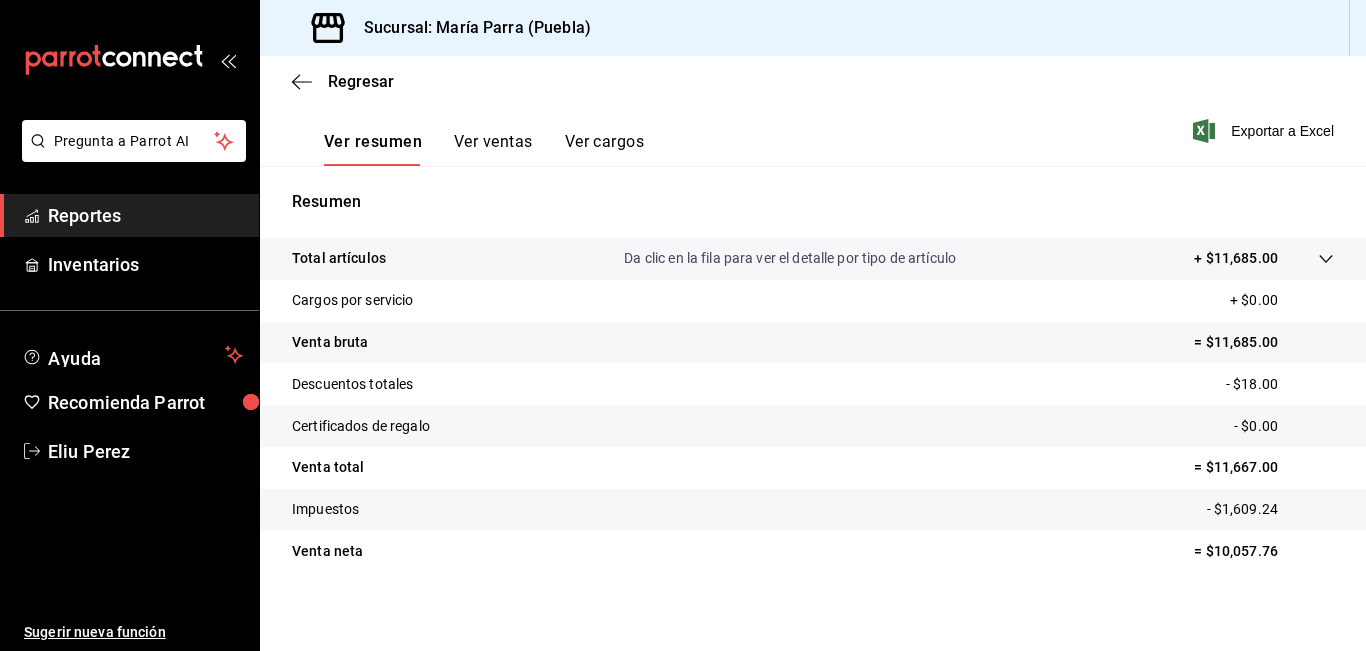 scroll, scrollTop: 300, scrollLeft: 0, axis: vertical 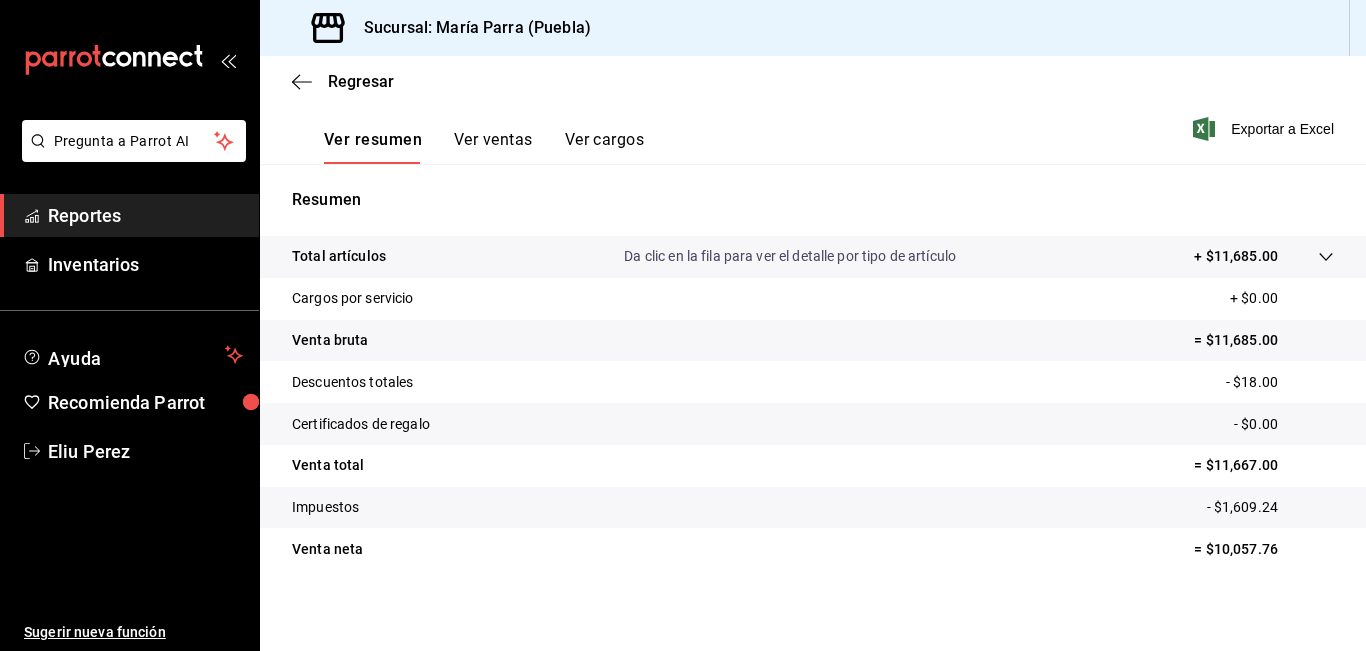click on "Reportes" at bounding box center (145, 215) 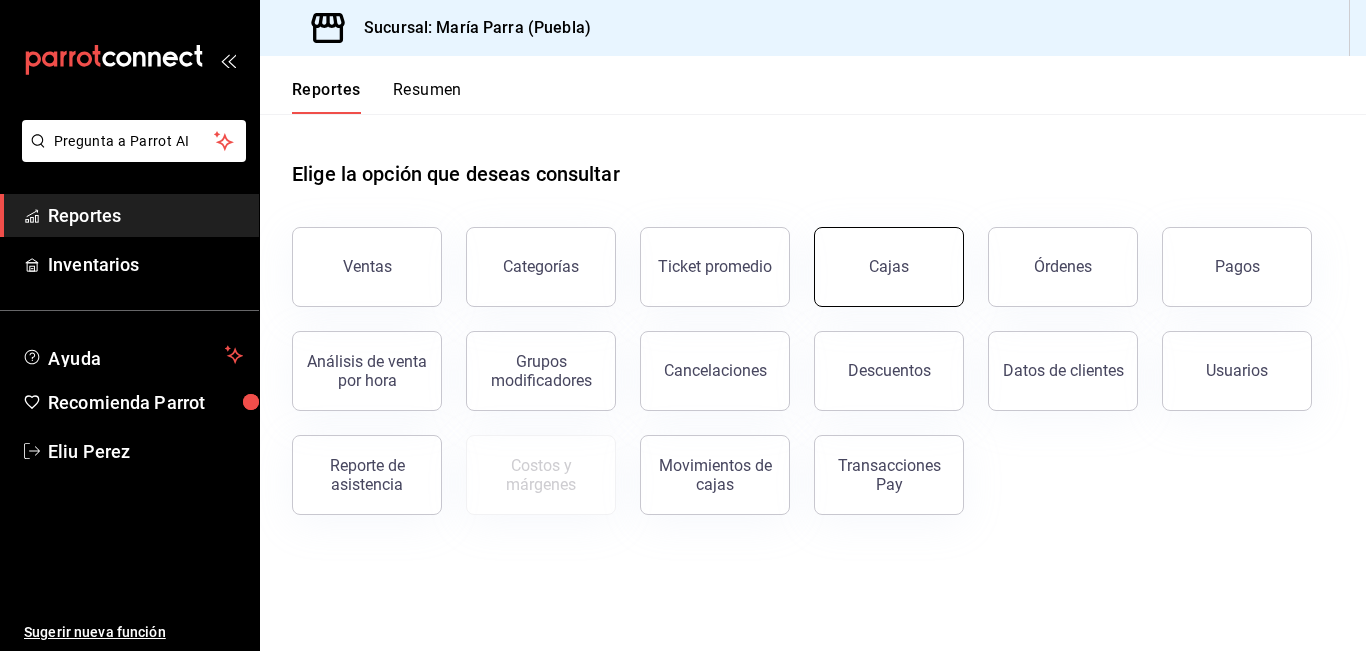 click on "Cajas" at bounding box center [889, 267] 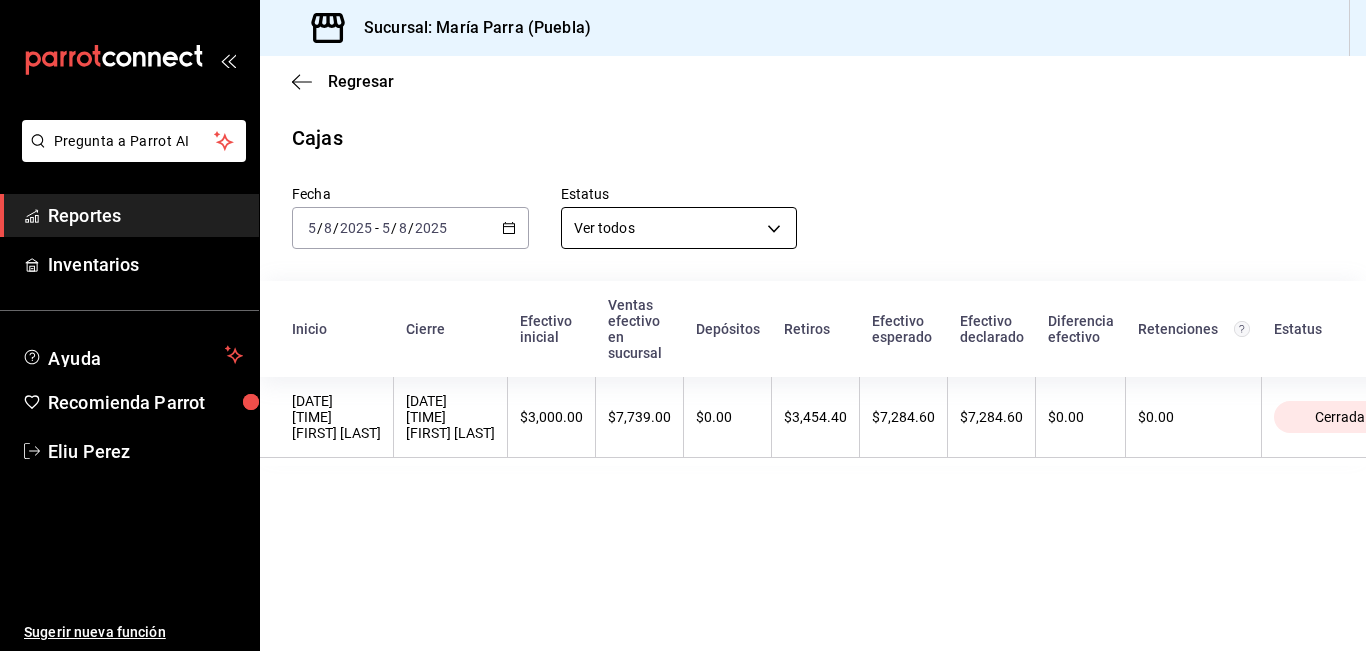 click on "Pregunta a Parrot AI Reportes   Inventarios   Ayuda Recomienda Parrot   [FIRST] [LAST]   Sugerir nueva función   Sucursal: [FIRST] [LAST] ([CITY]) Regresar Cajas Fecha 2025-08-05 5 / 8 / 2025 - 2025-08-05 5 / 8 / 2025 Estatus Ver todos ALL Inicio Cierre Efectivo inicial Ventas efectivo en sucursal Depósitos Retiros Efectivo esperado Efectivo declarado Diferencia efectivo Retenciones Estatus [DATE]
[TIME]
[FIRST] [LAST] [DATE]
[TIME]
[FIRST] [LAST] $3,000.00 $7,739.00 $0.00 $3,454.40 $7,284.60 $7,284.60 $0.00 $0.00 Cerrada Pregunta a Parrot AI Reportes   Inventarios   Ayuda Recomienda Parrot   [FIRST] [LAST]   Sugerir nueva función   GANA 1 MES GRATIS EN TU SUSCRIPCIÓN AQUÍ ¿Recuerdas cómo empezó tu restaurante?
Hoy puedes ayudar a un colega a tener el mismo cambio que tú viviste.
Recomienda Parrot directamente desde tu Portal Administrador.
Es fácil y rápido.
🎁 Por cada restaurante que se una, ganas 1 mes gratis. Ver video tutorial Ir a video Visitar centro de ayuda (81) 2046 6363 (81) 2046 6363" at bounding box center (683, 325) 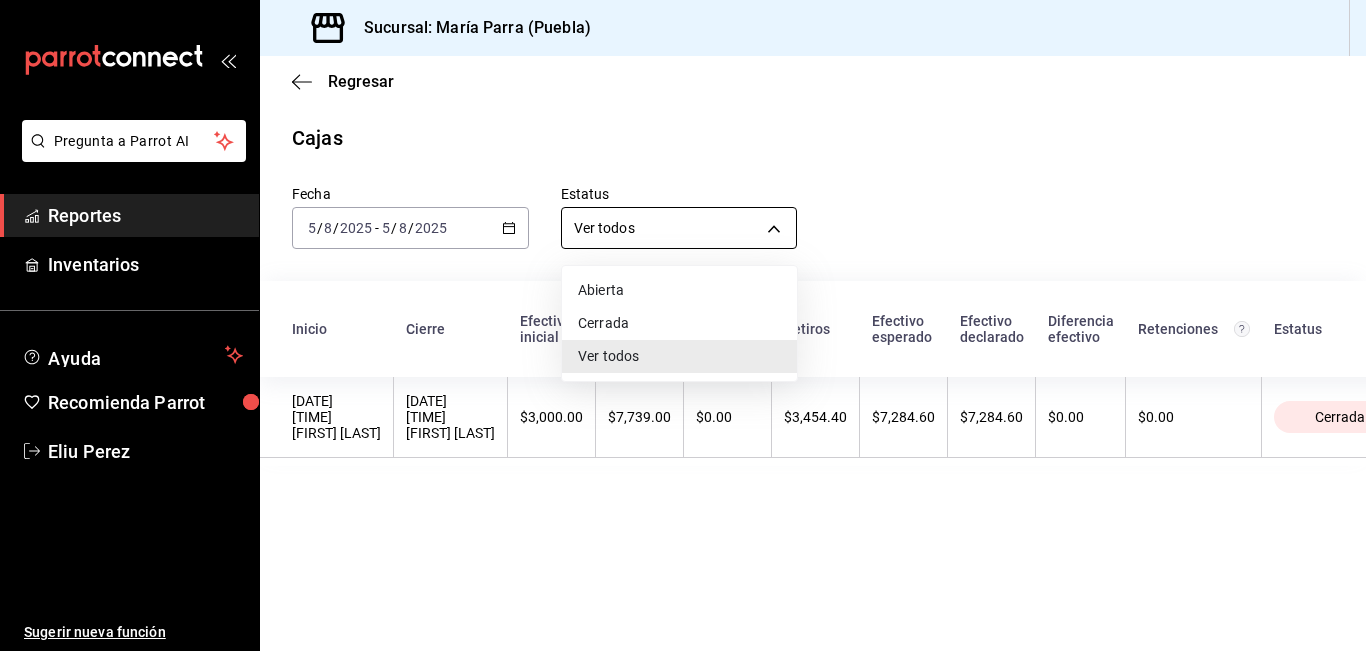 click at bounding box center [683, 325] 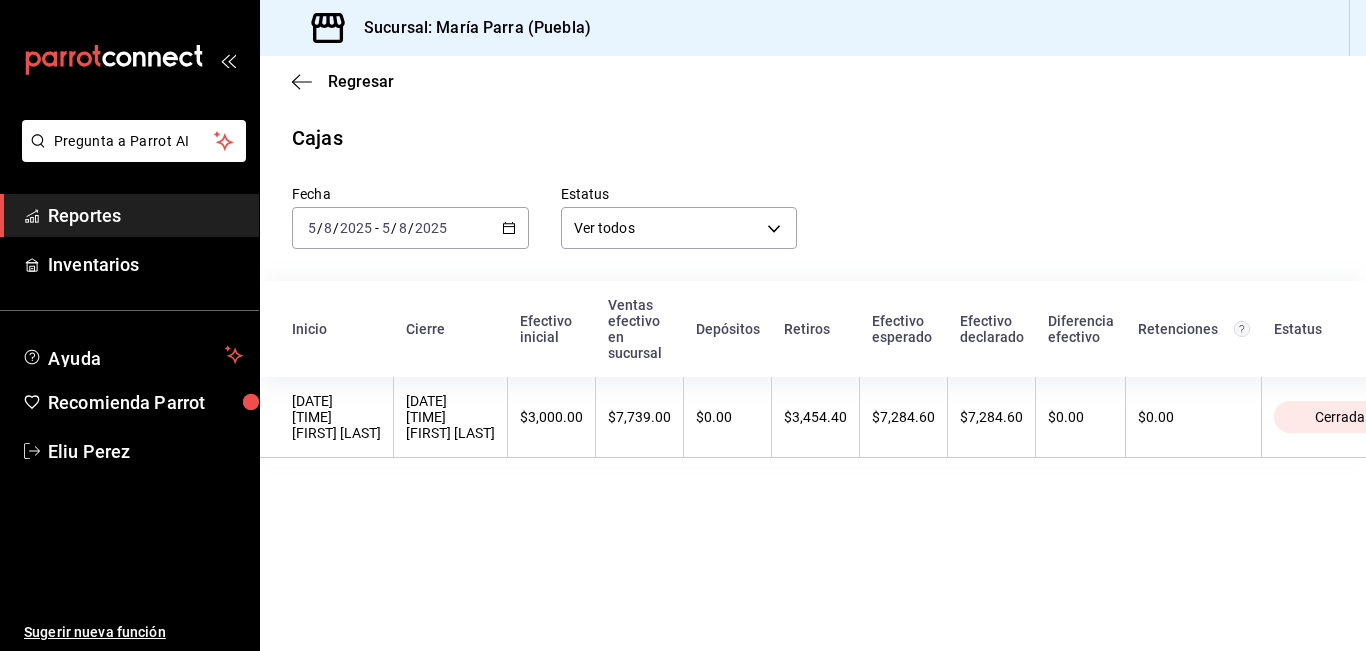 click 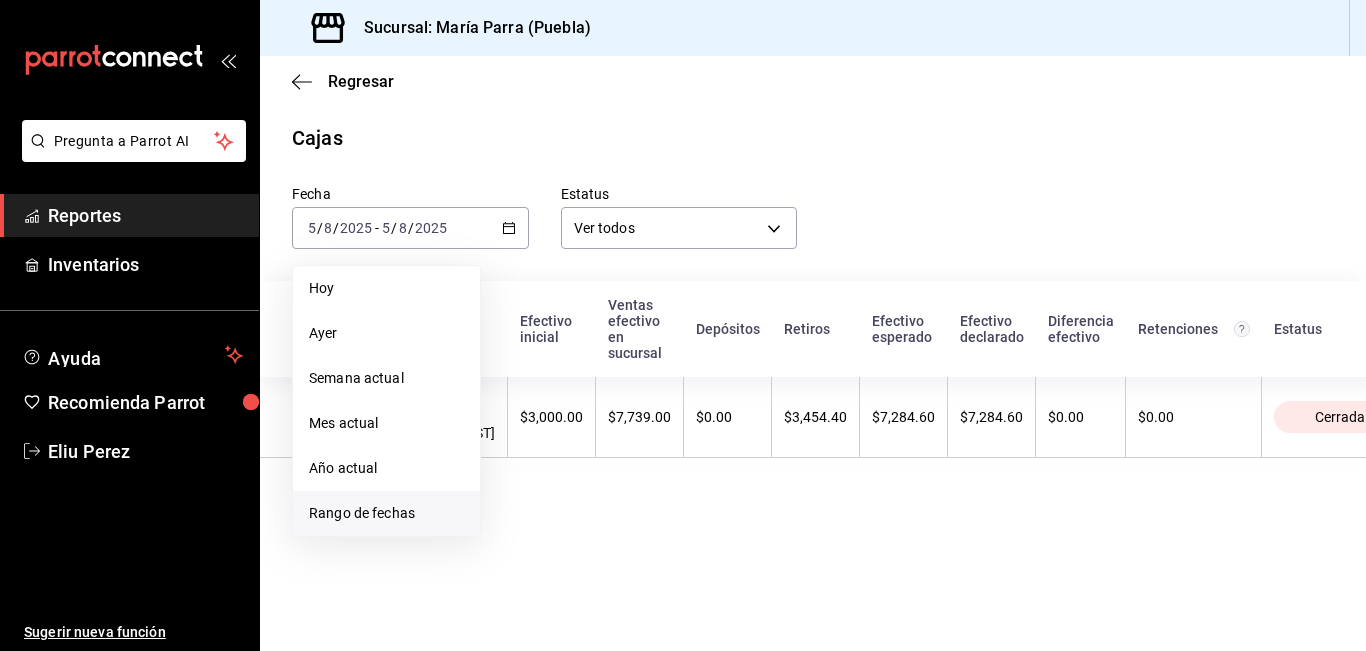 click on "Rango de fechas" at bounding box center [386, 513] 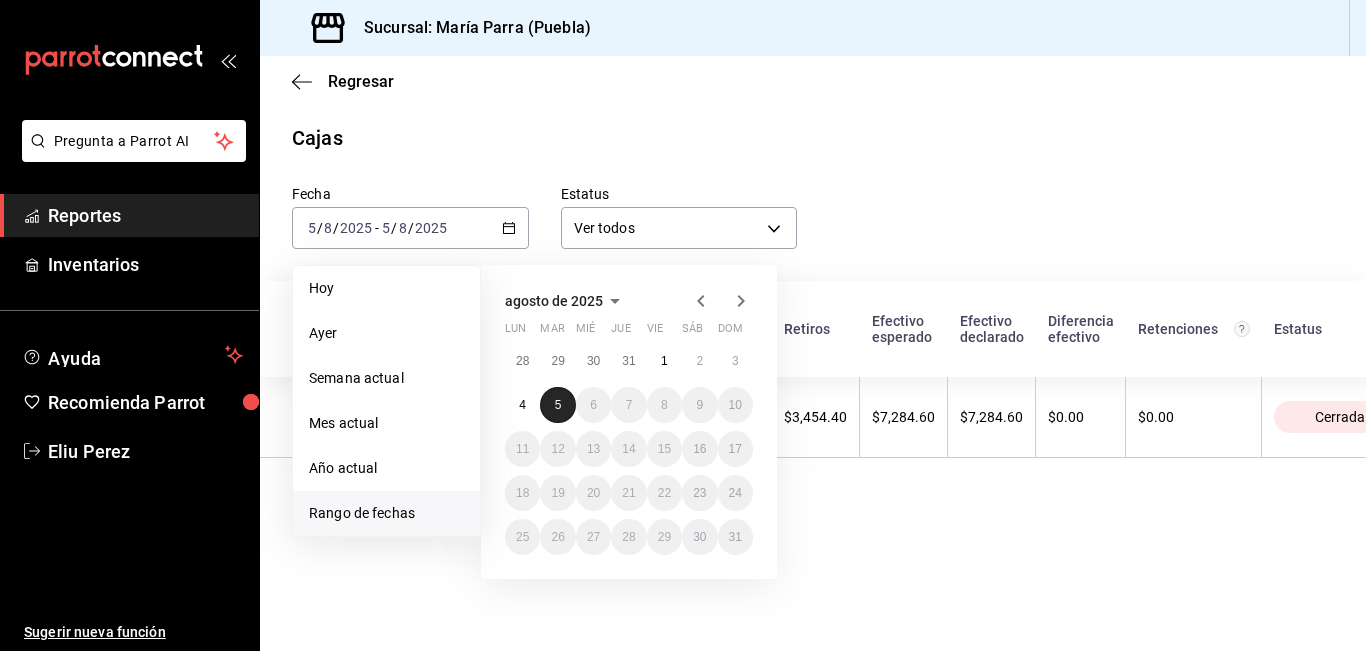 click on "5" at bounding box center [557, 405] 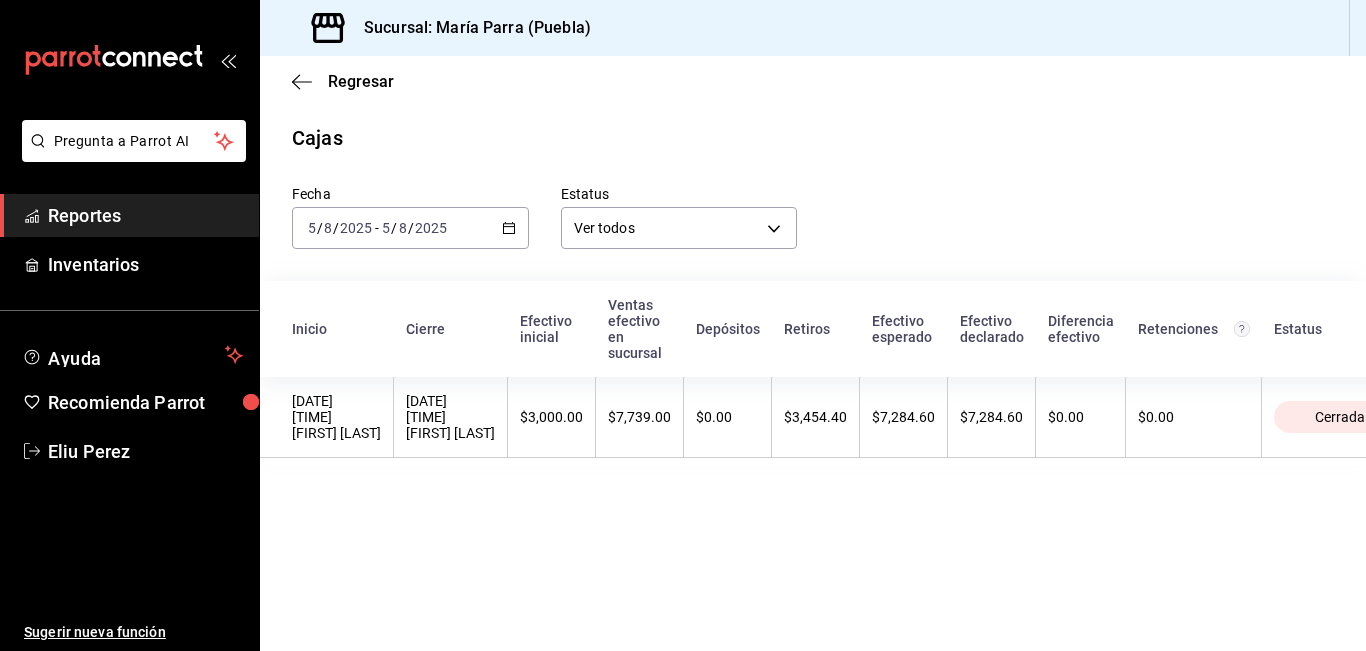 click on "Reportes" at bounding box center [145, 215] 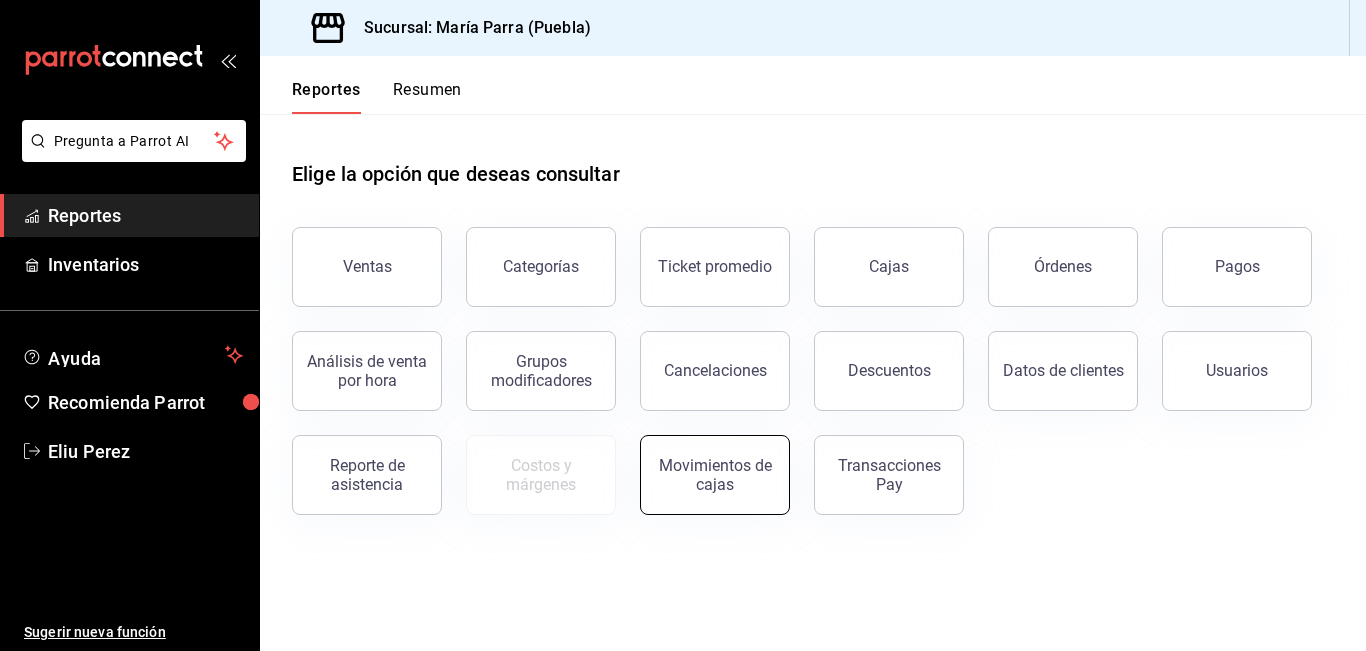 click on "Movimientos de cajas" at bounding box center [715, 475] 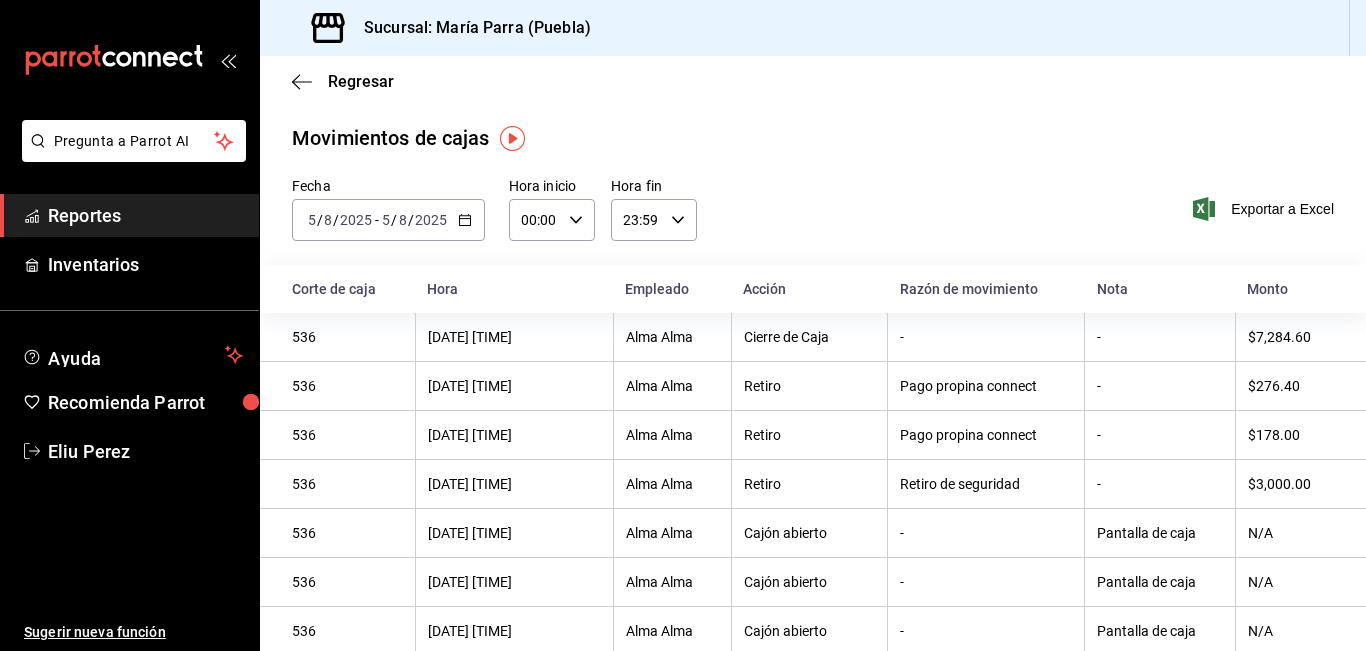 click on "Reportes" at bounding box center (145, 215) 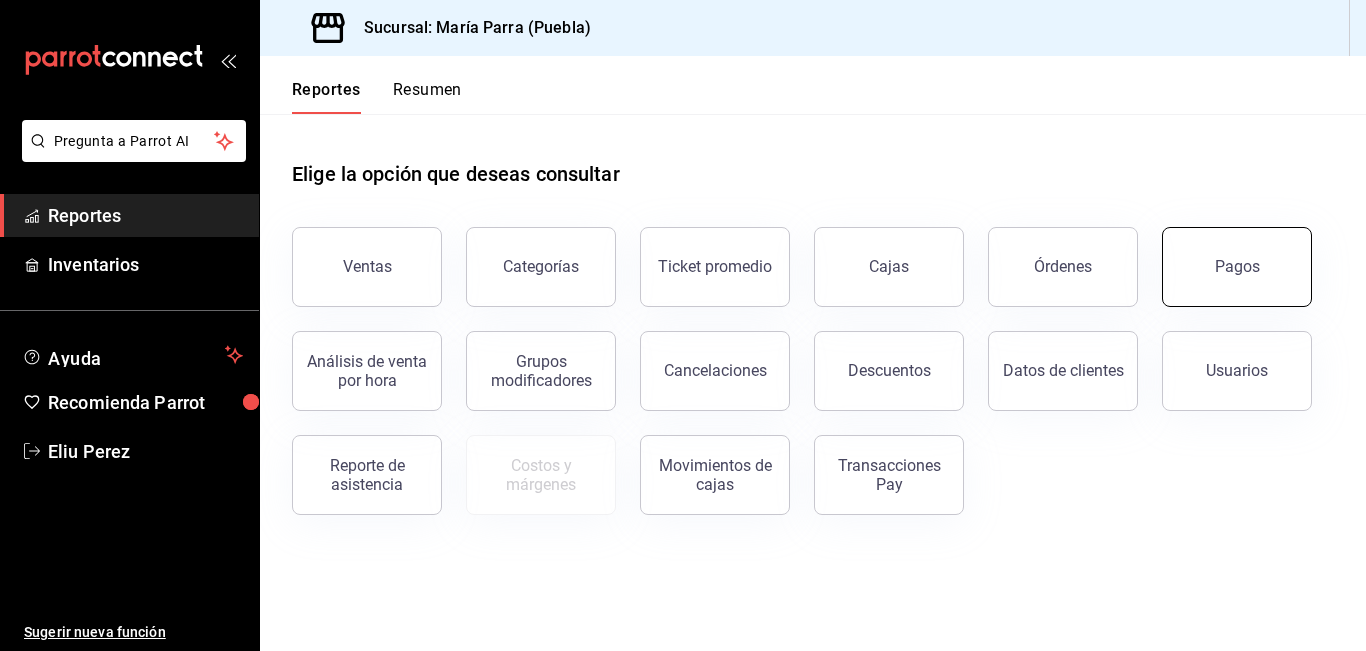 click on "Pagos" at bounding box center (1237, 267) 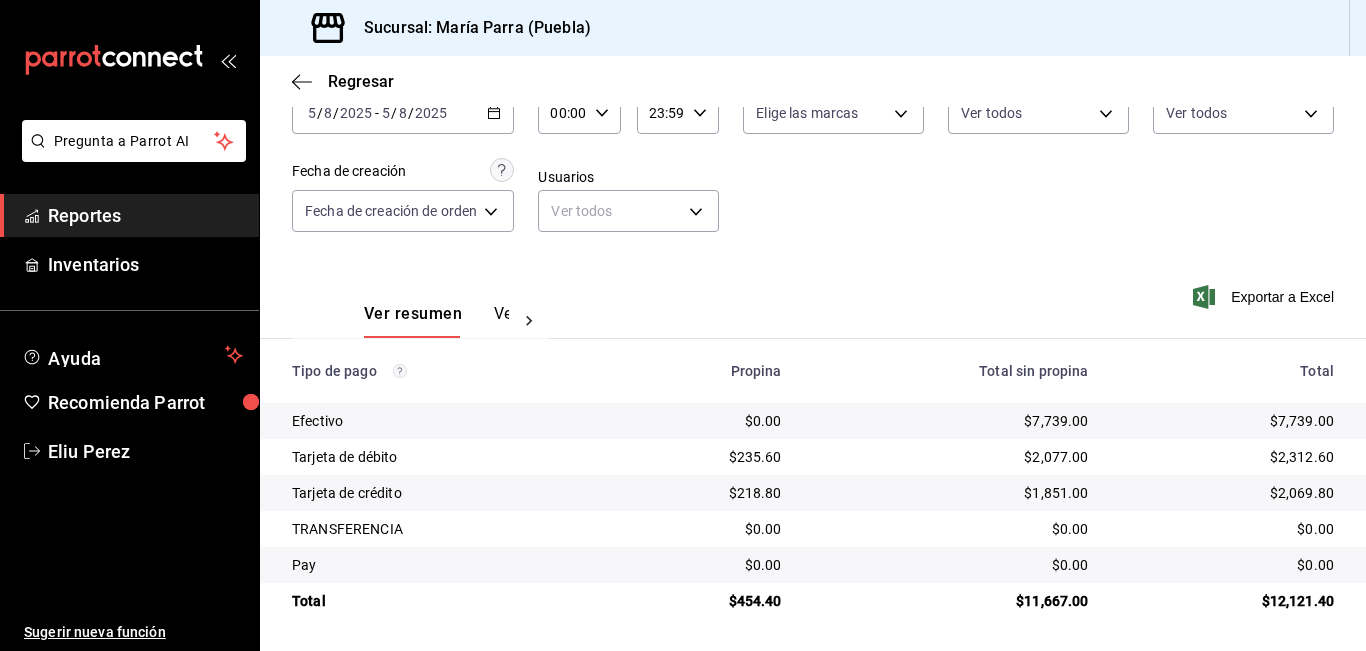 scroll, scrollTop: 124, scrollLeft: 0, axis: vertical 